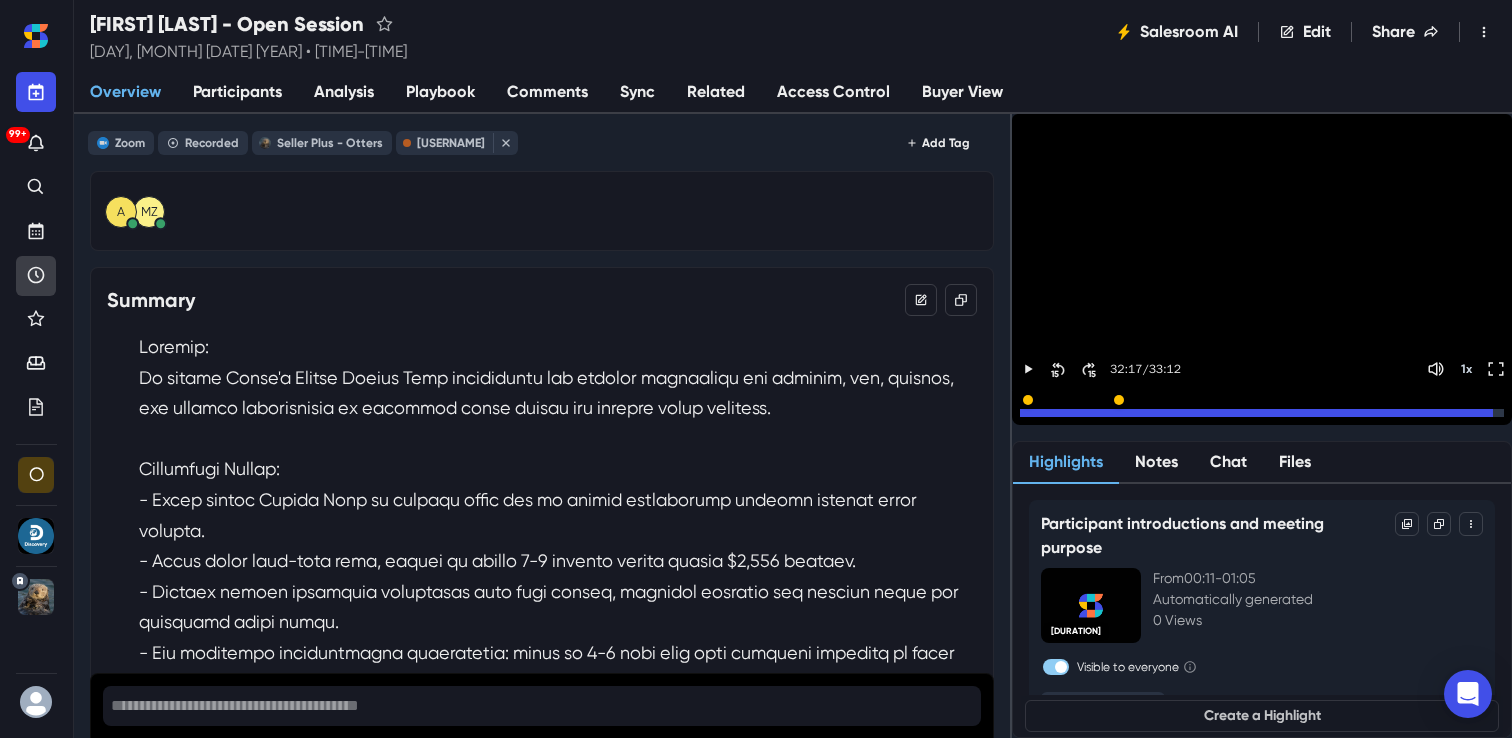 scroll, scrollTop: 0, scrollLeft: 0, axis: both 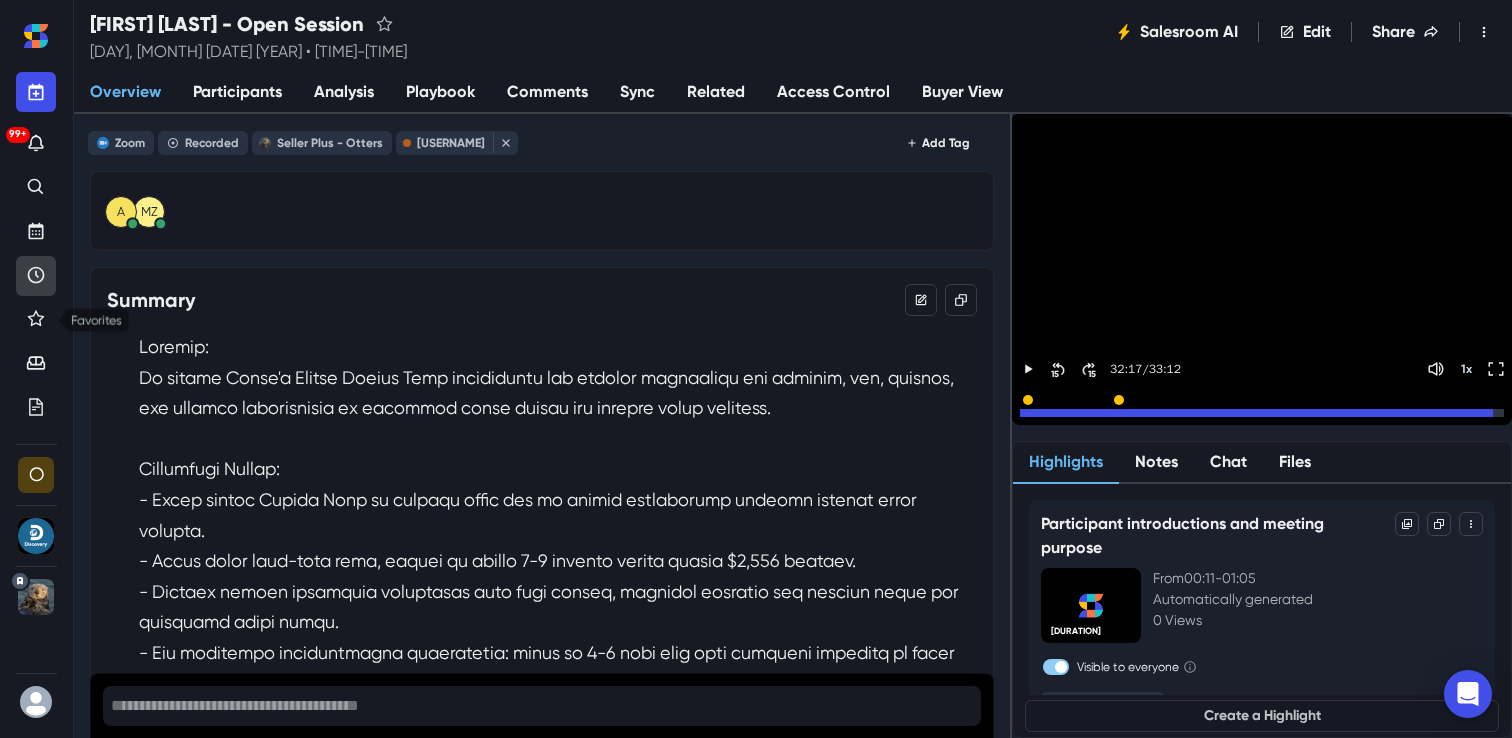click at bounding box center (36, 276) 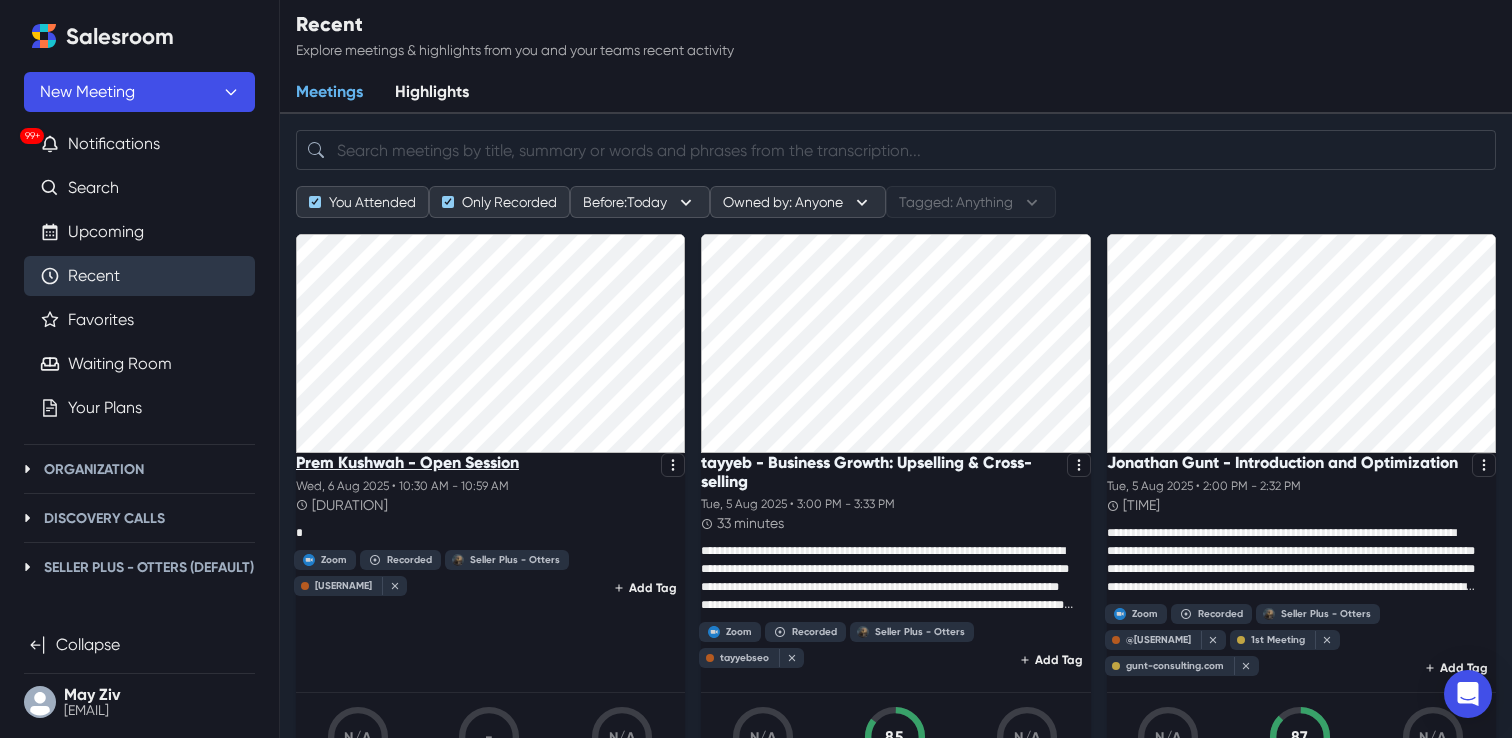 click on "Prem Kushwah - Open Session" at bounding box center (407, 462) 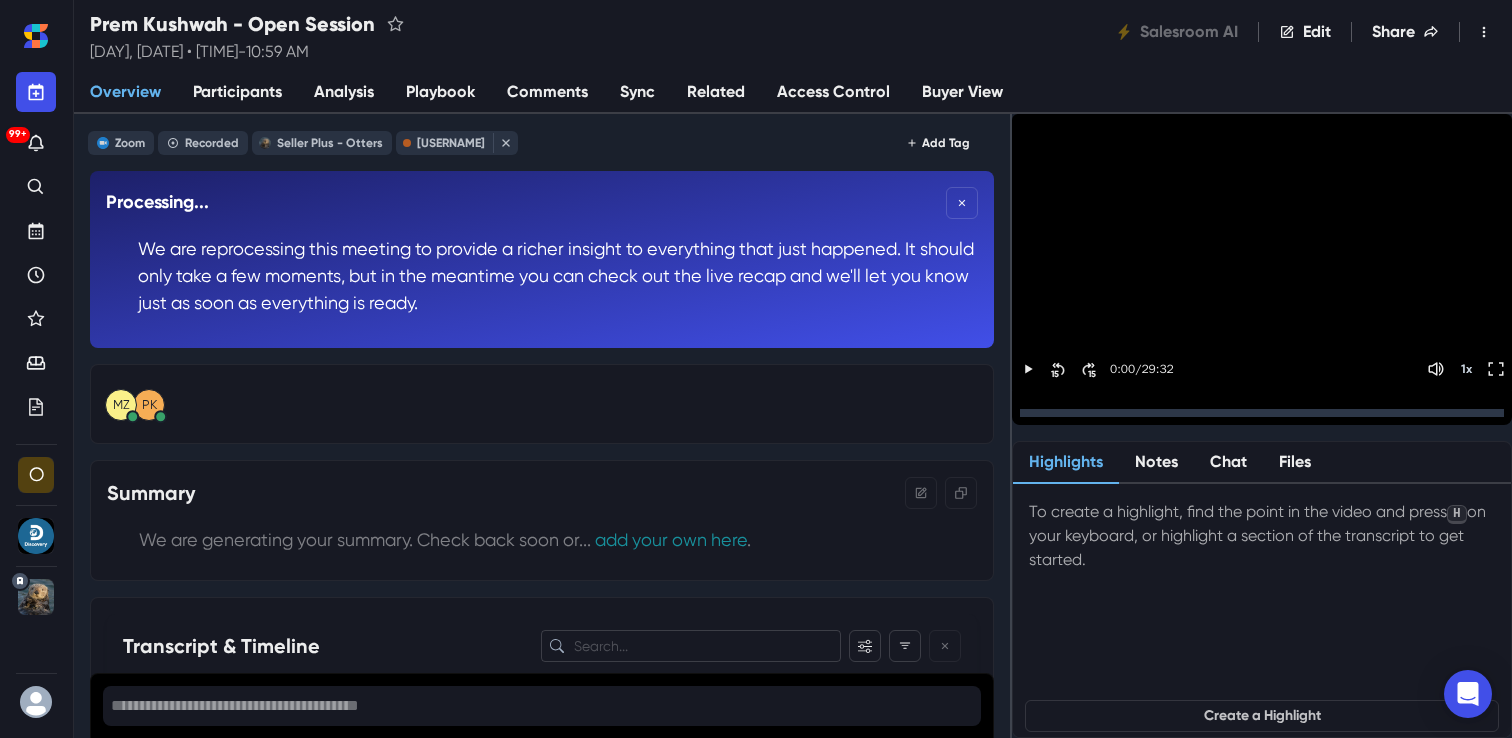 click on "Sync" at bounding box center (637, 93) 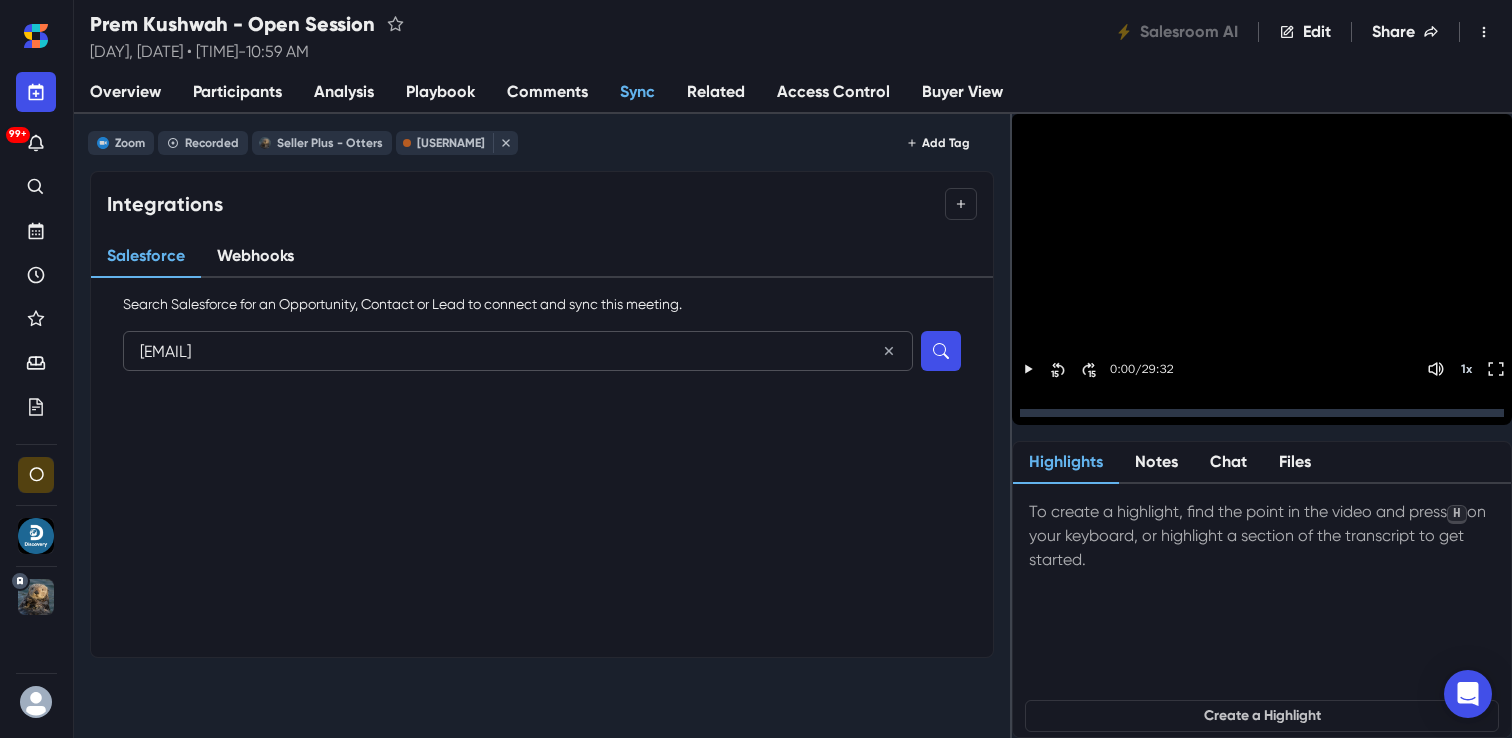 type on "[EMAIL]" 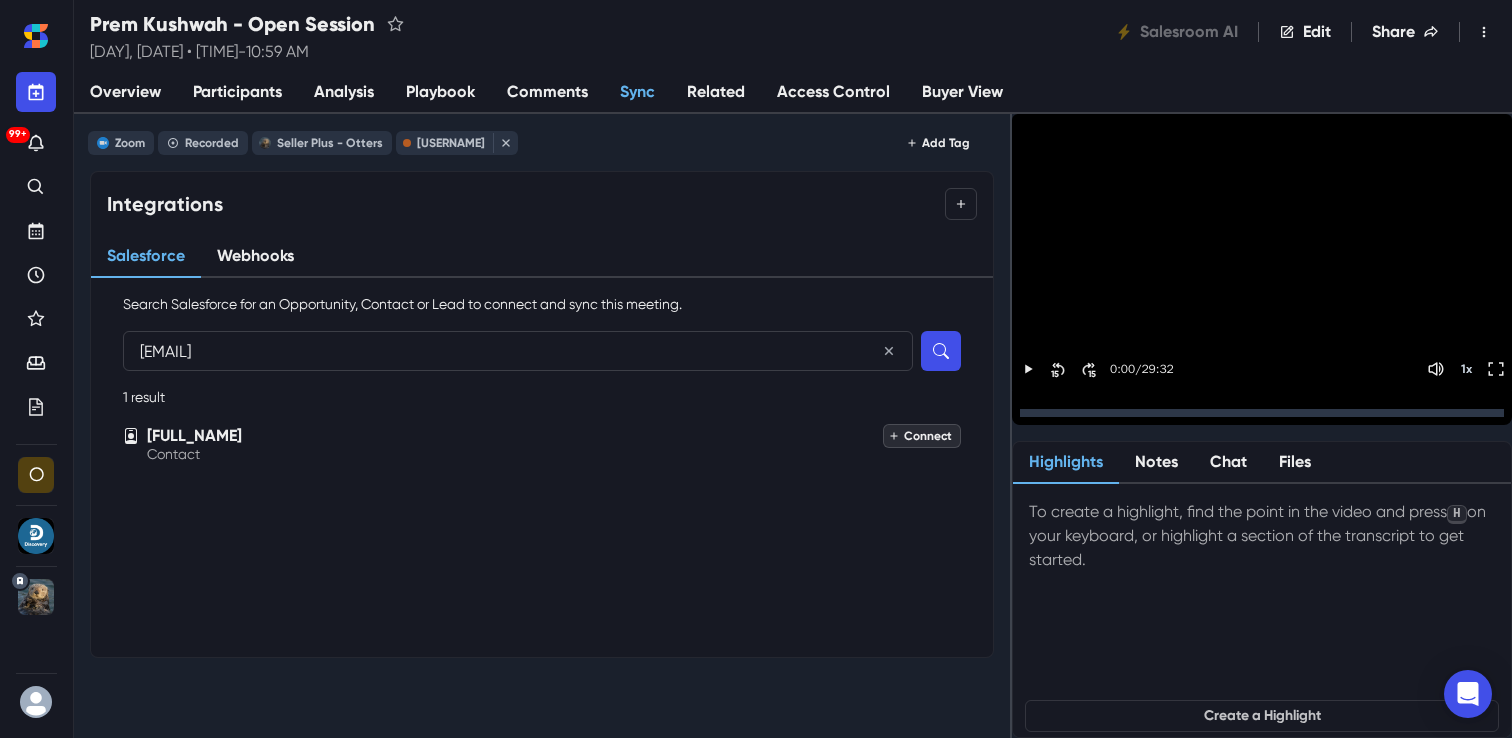 click on "Connect" at bounding box center (922, 436) 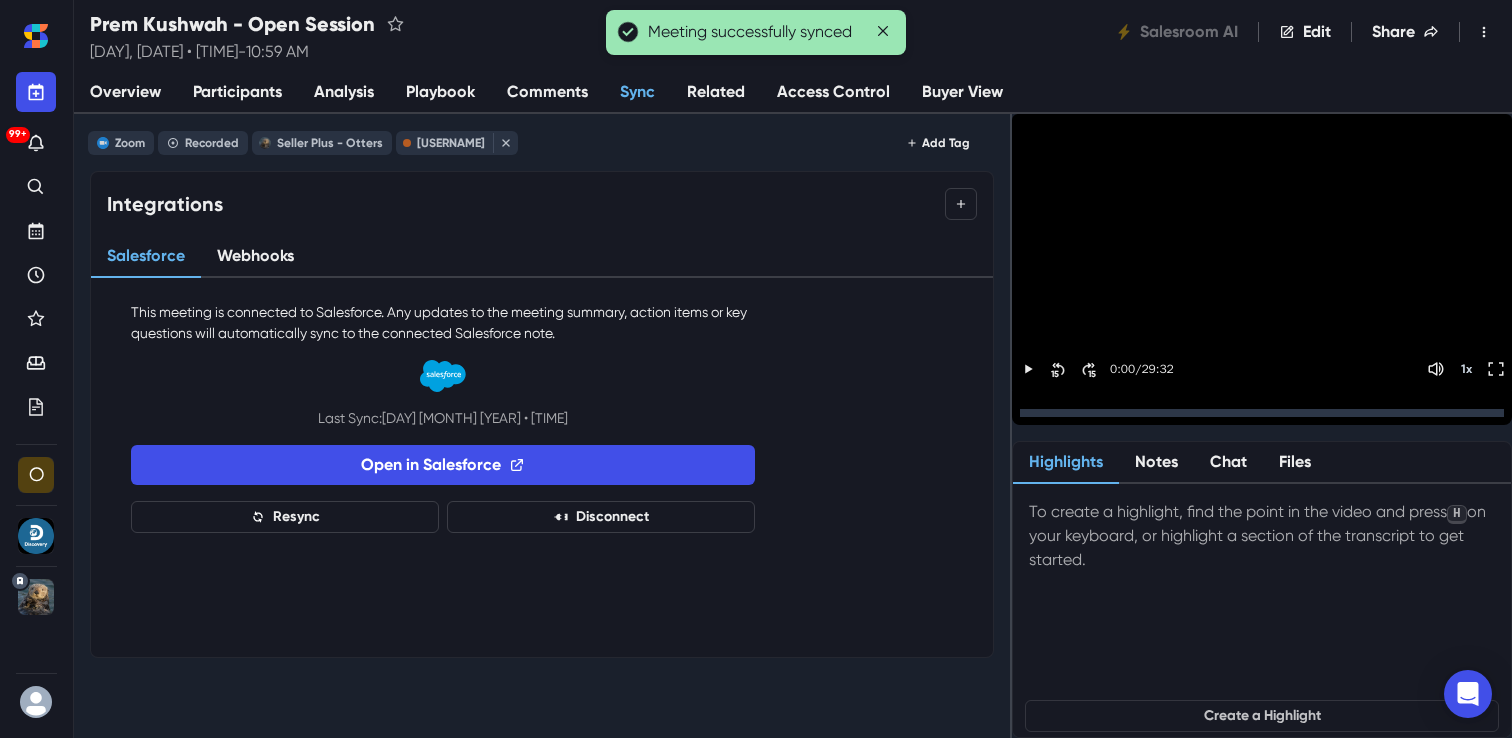 click on "Participants" at bounding box center (237, 93) 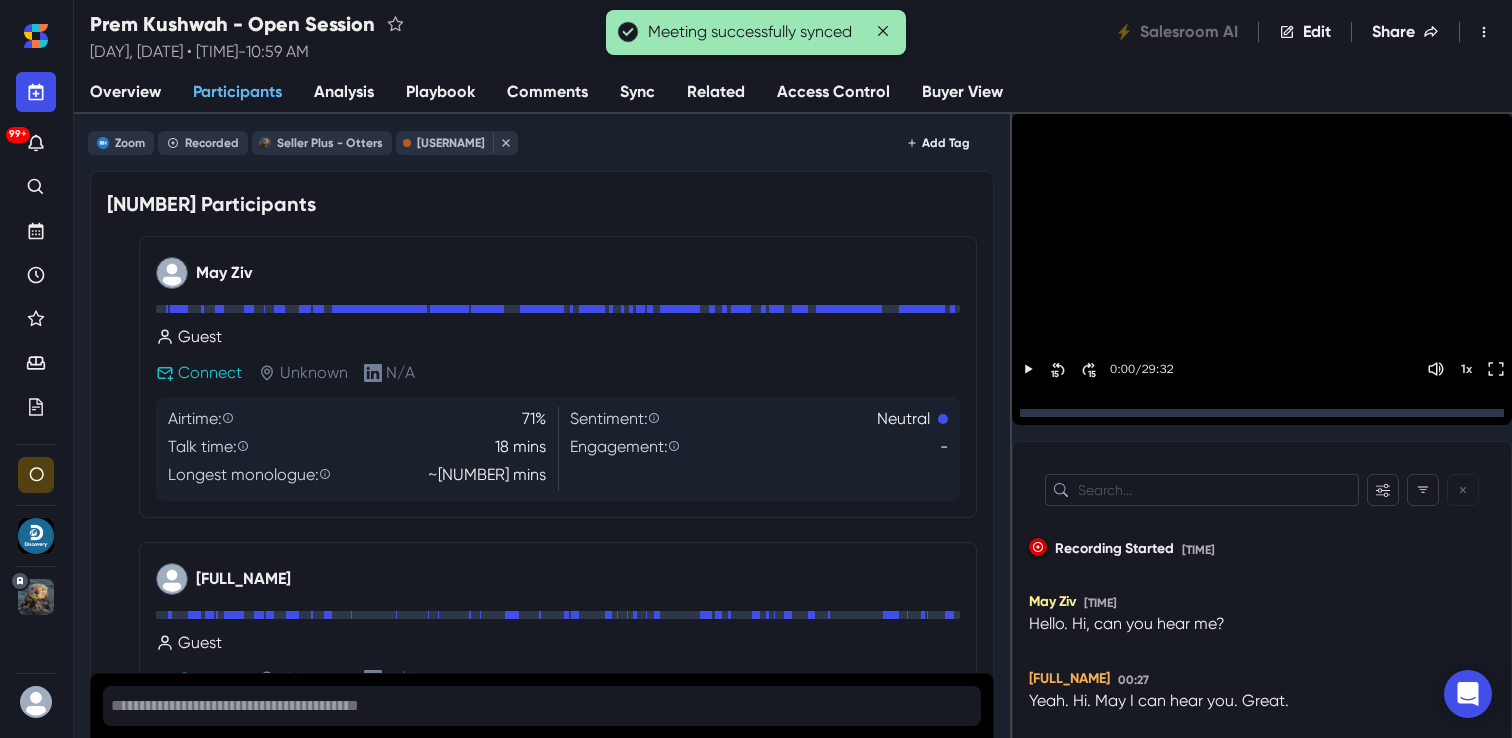 click on "Analysis" at bounding box center (344, 92) 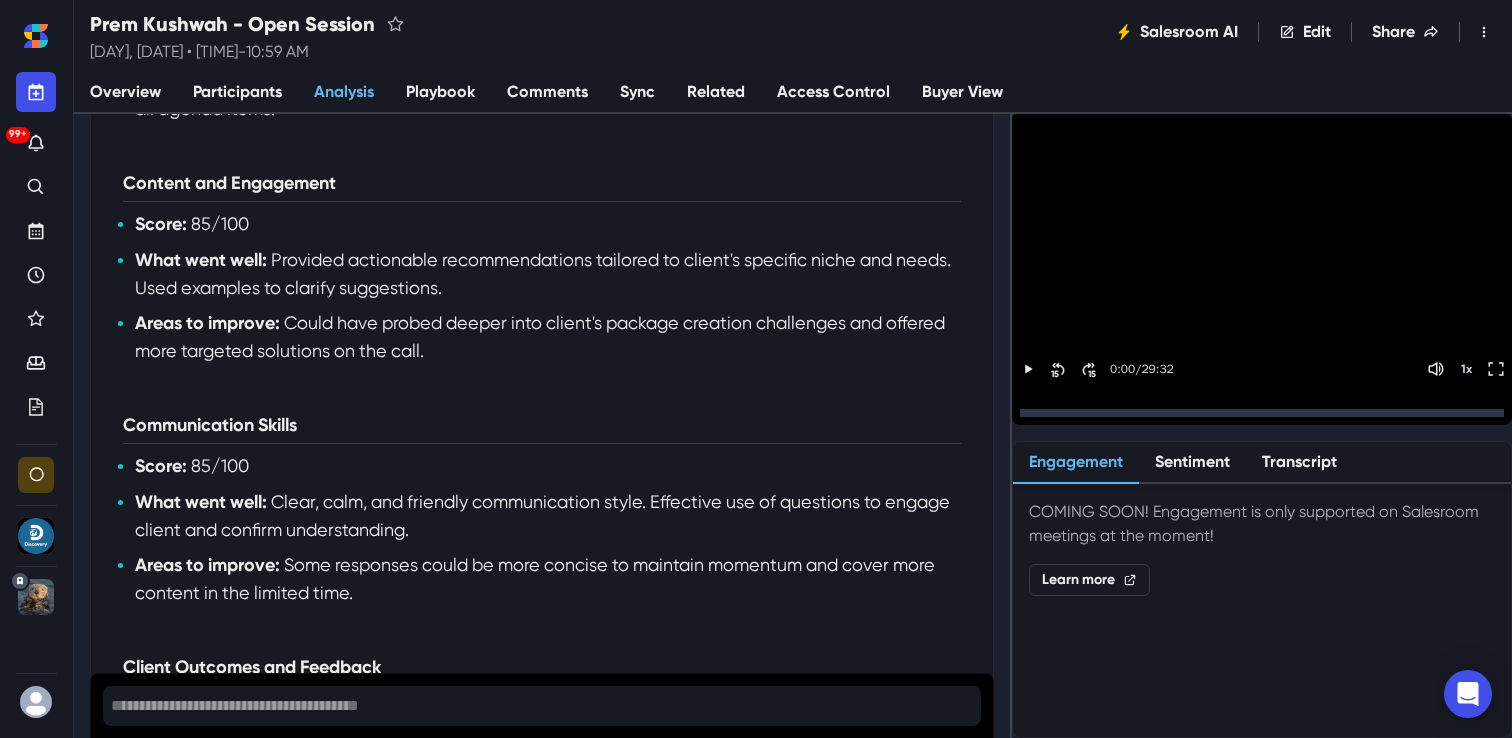 scroll, scrollTop: 698, scrollLeft: 0, axis: vertical 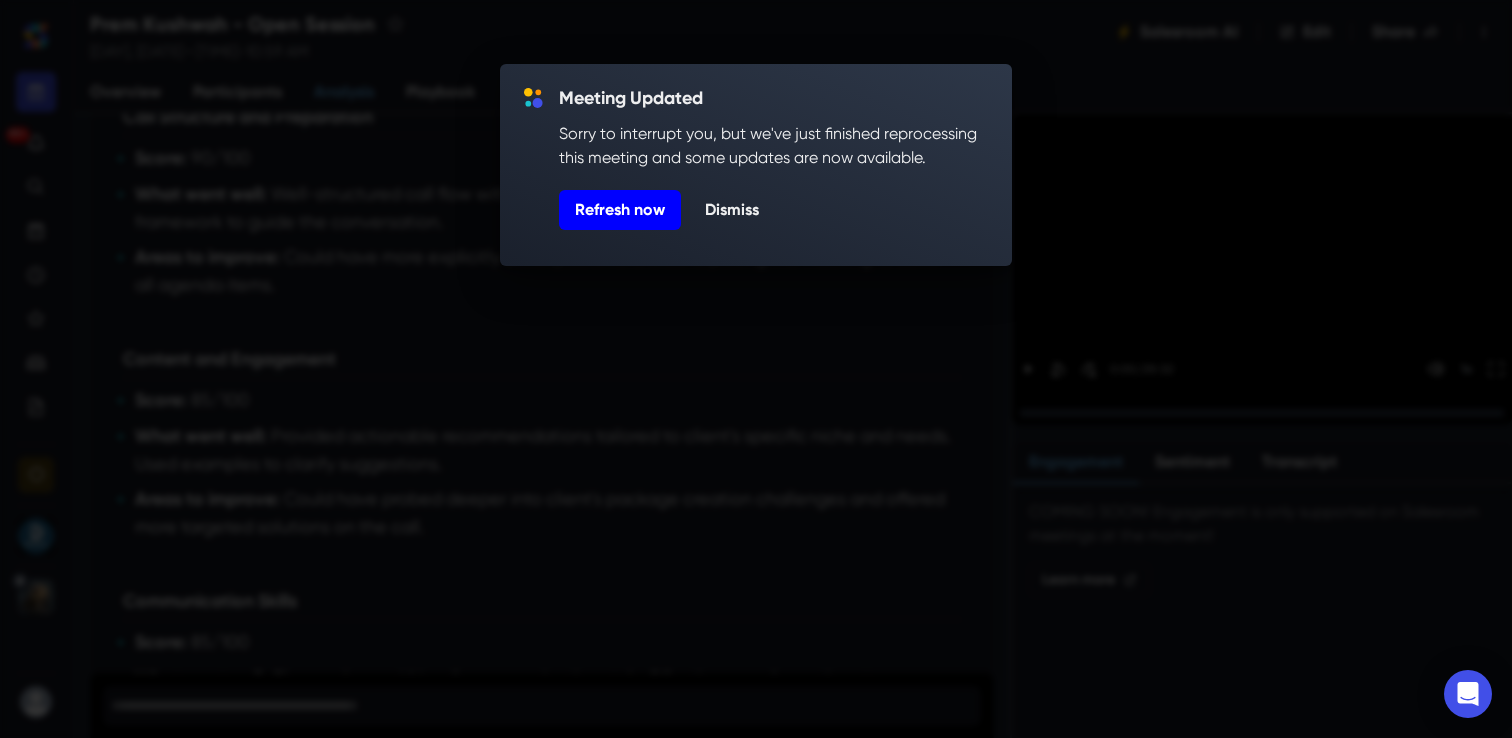 click on "Refresh now" at bounding box center (620, 210) 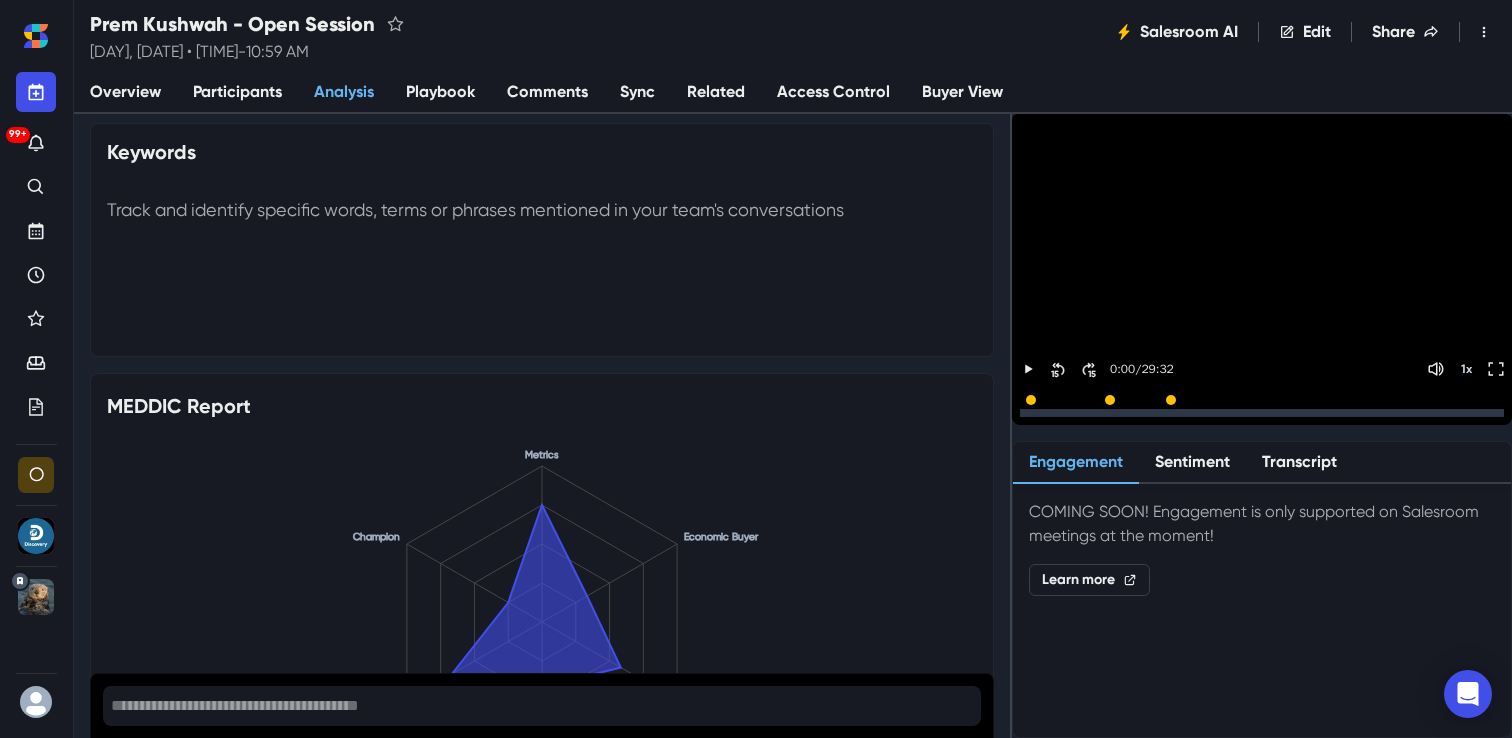 scroll, scrollTop: 1662, scrollLeft: 0, axis: vertical 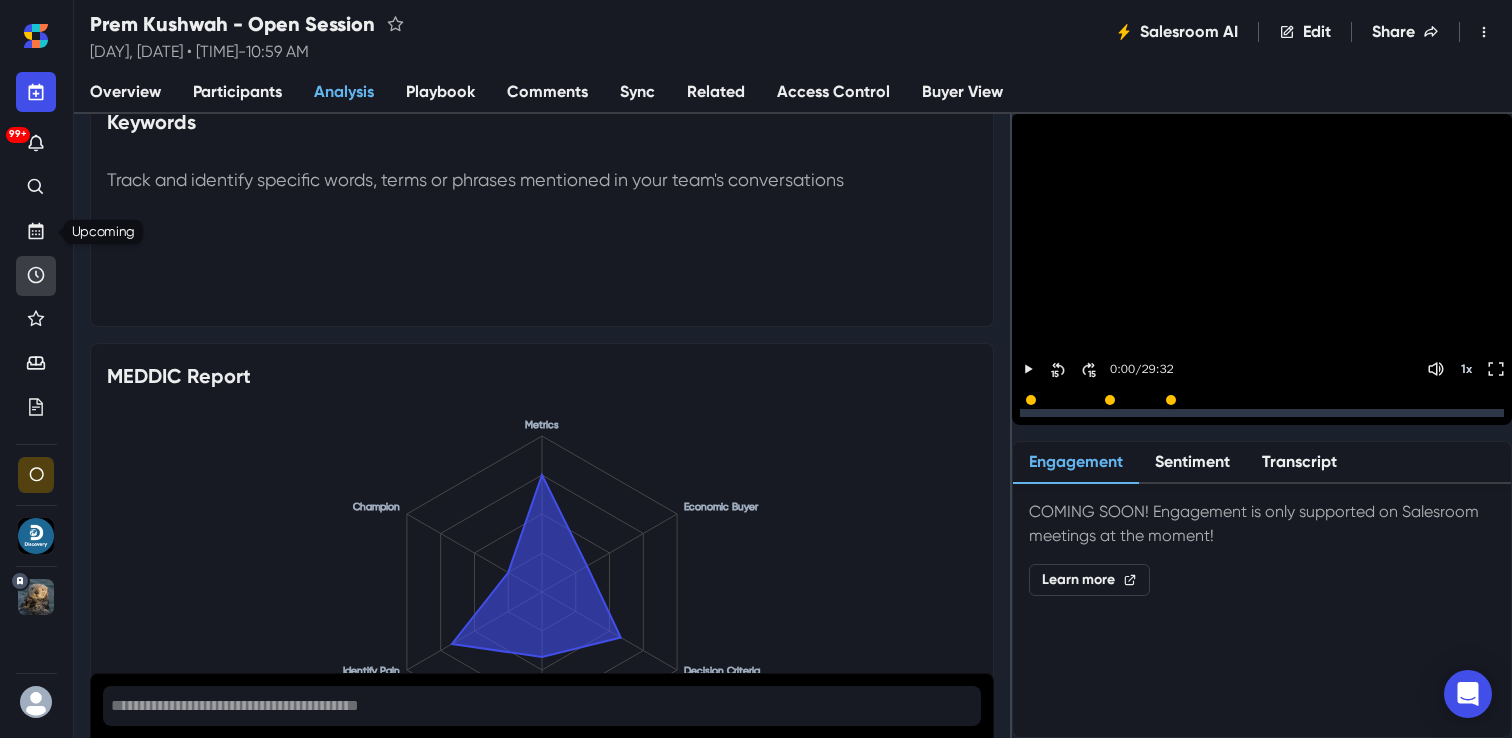click 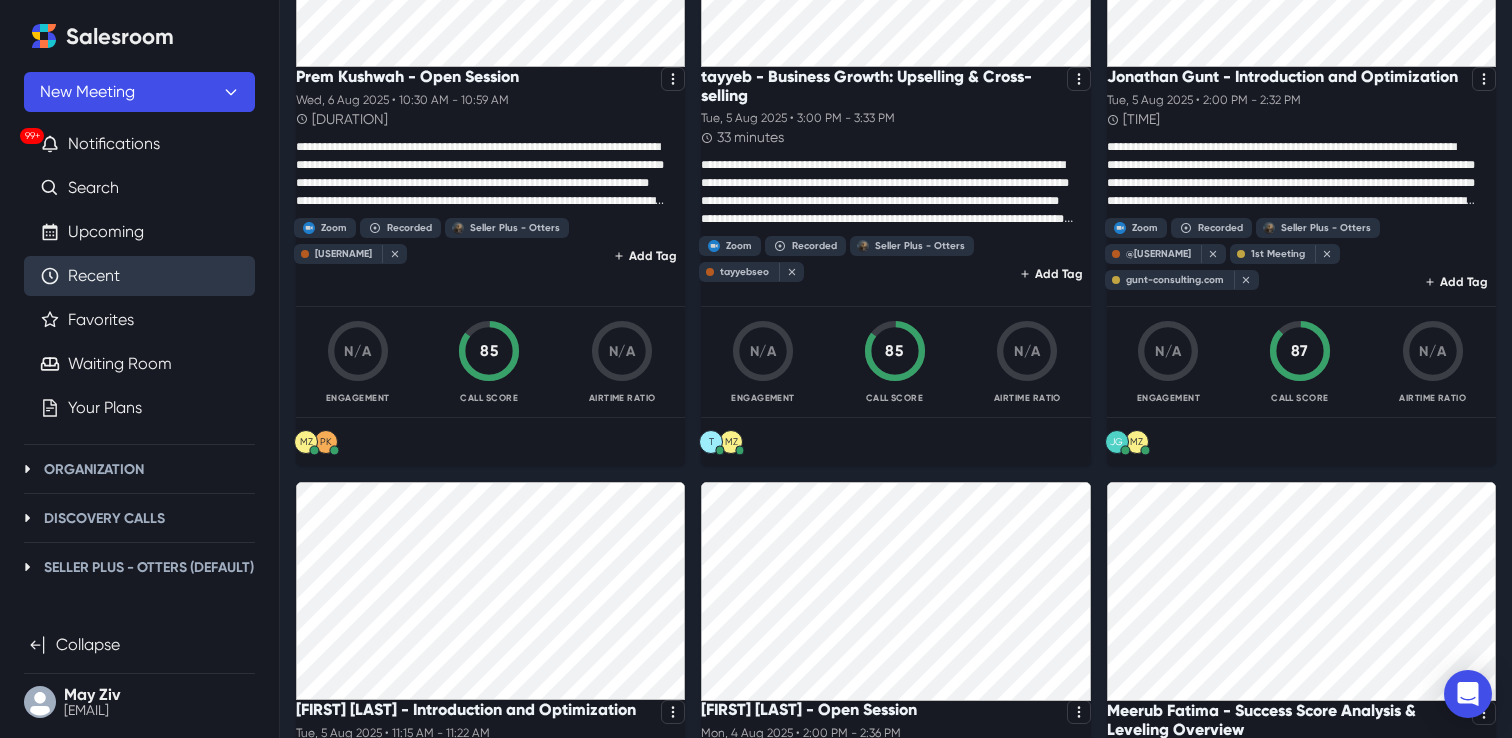scroll, scrollTop: 417, scrollLeft: 0, axis: vertical 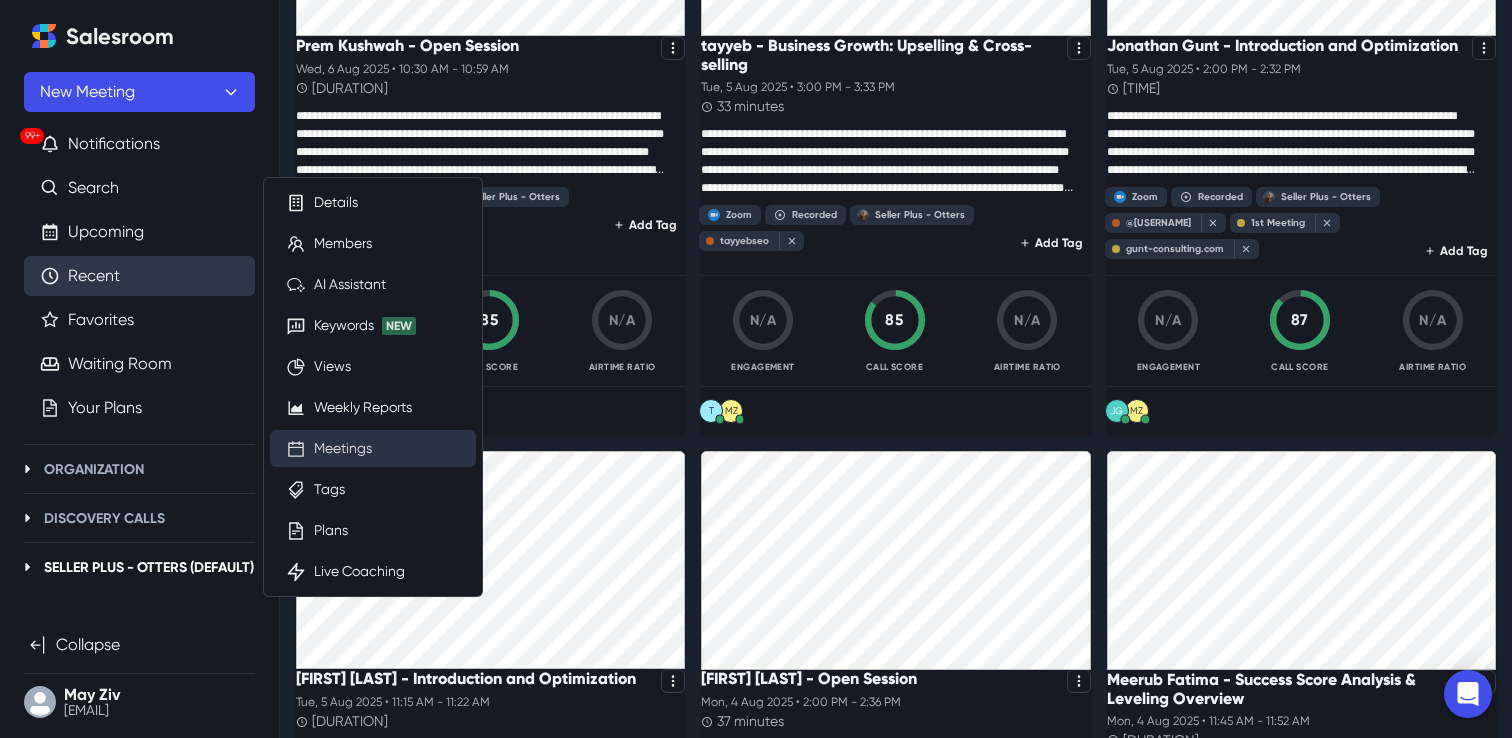 click on "Meetings" at bounding box center (343, 448) 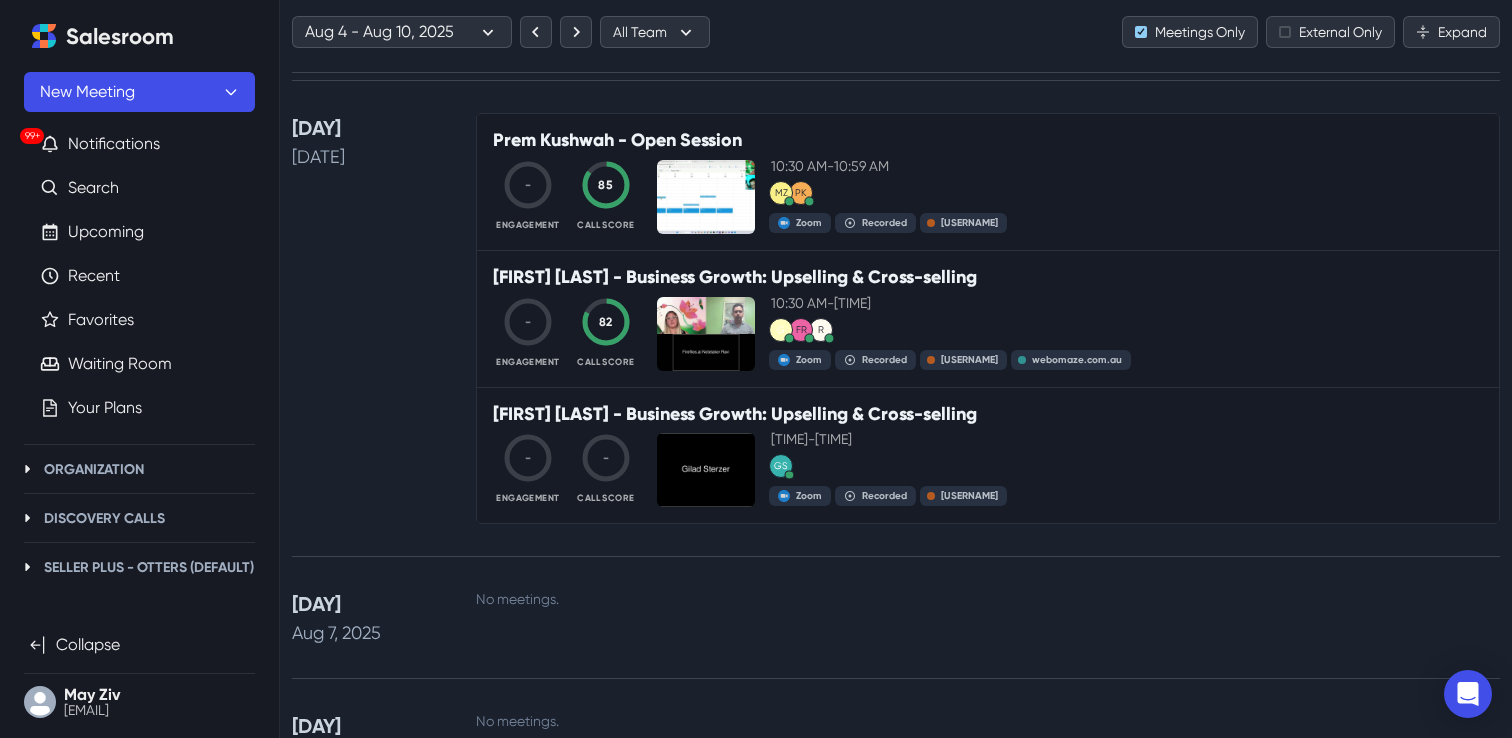 scroll, scrollTop: 5768, scrollLeft: 0, axis: vertical 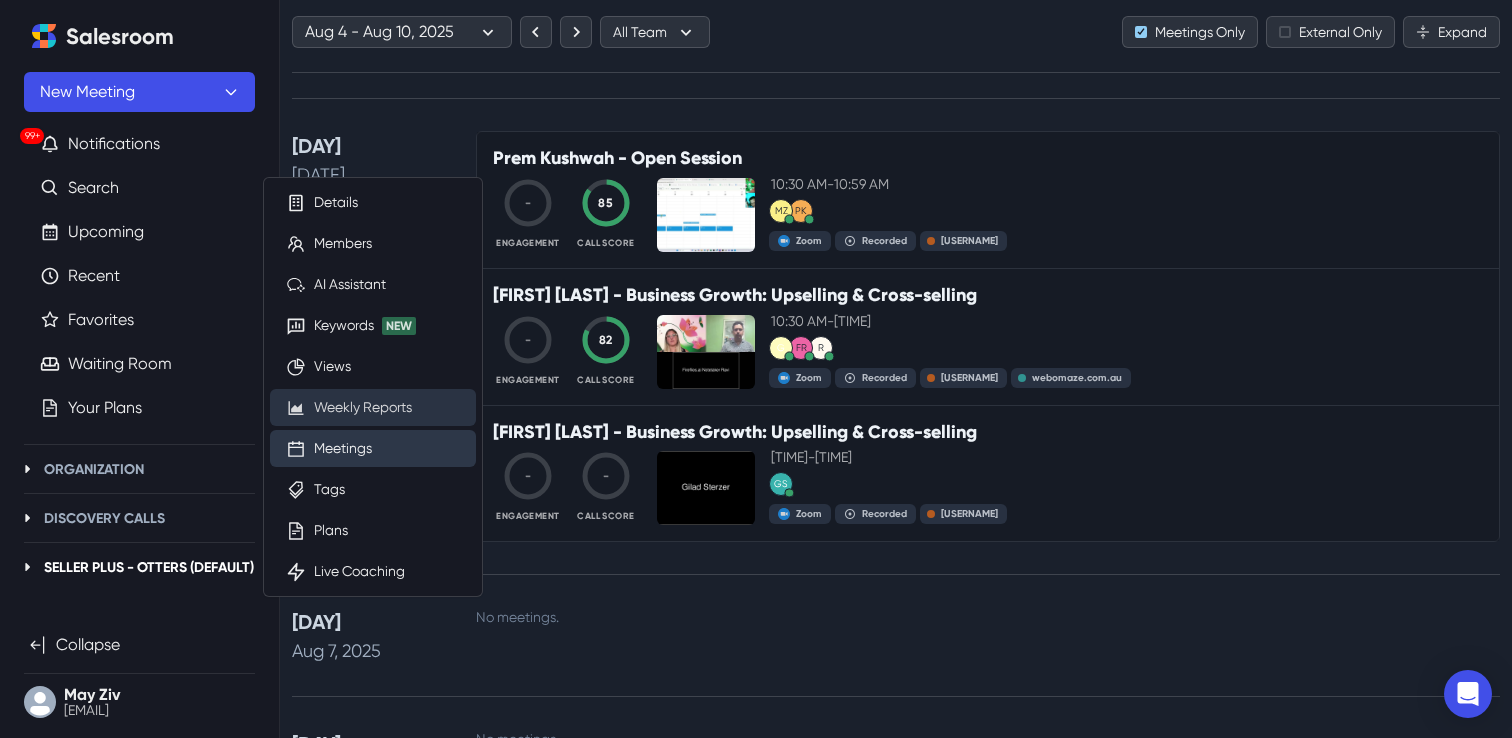 click on "Weekly Reports" at bounding box center (363, 407) 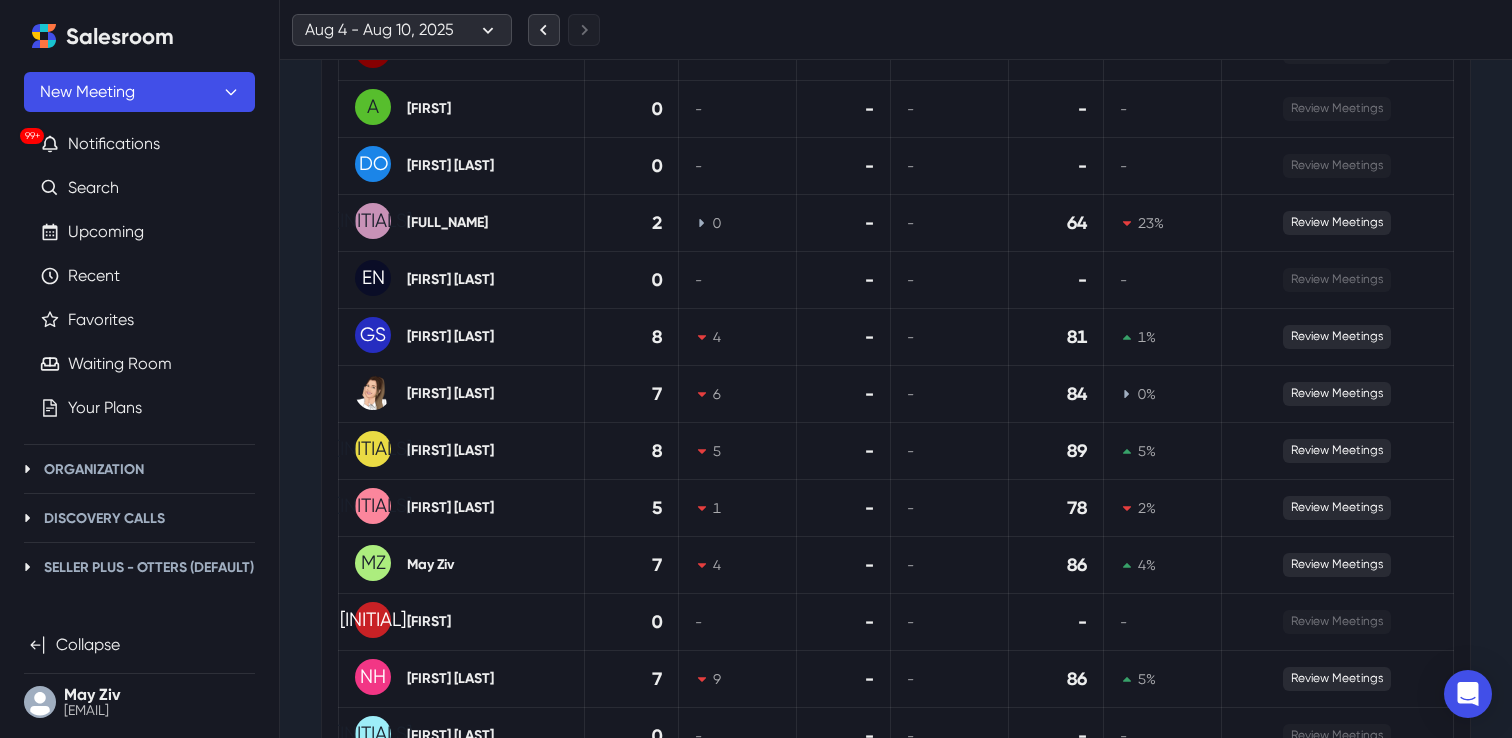 scroll, scrollTop: 896, scrollLeft: 0, axis: vertical 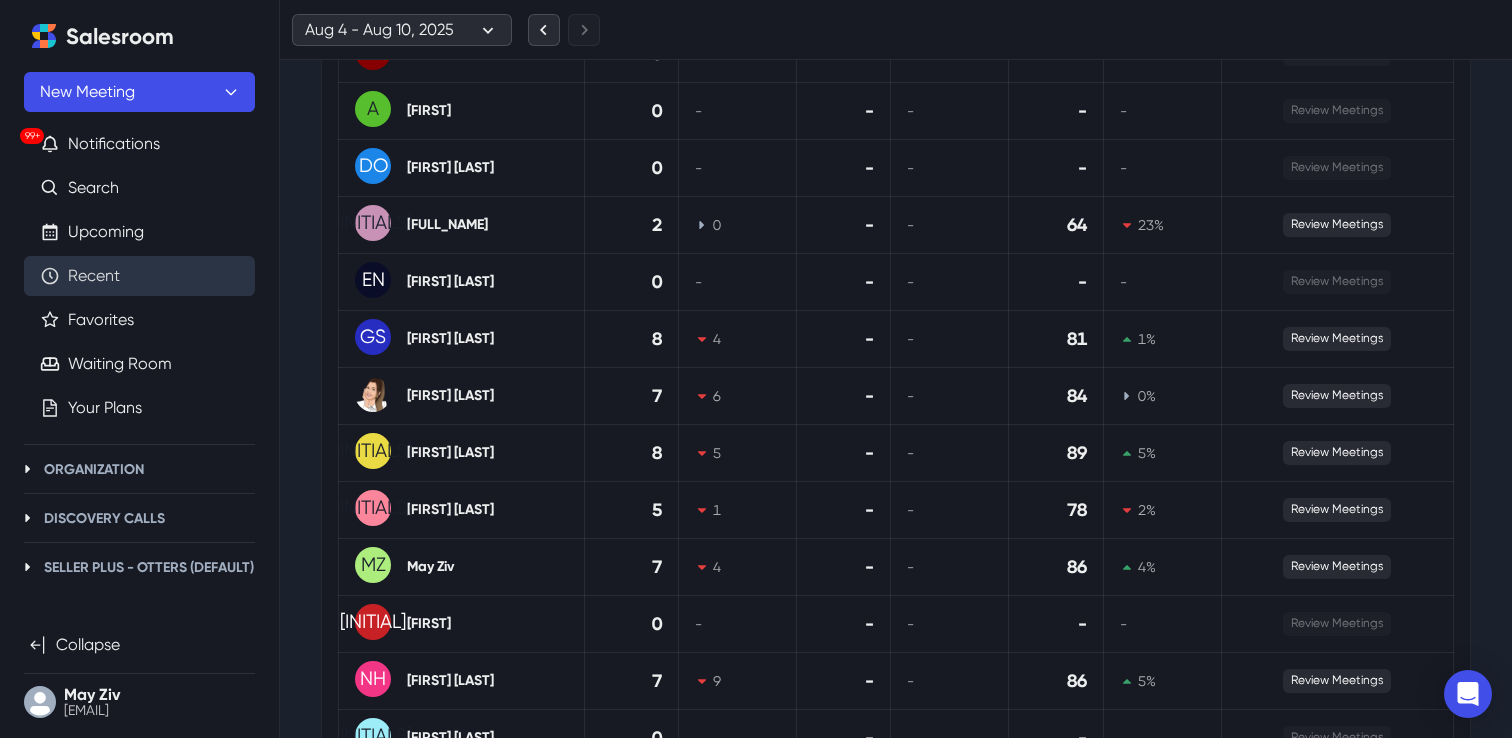 click on "Recent" at bounding box center (94, 276) 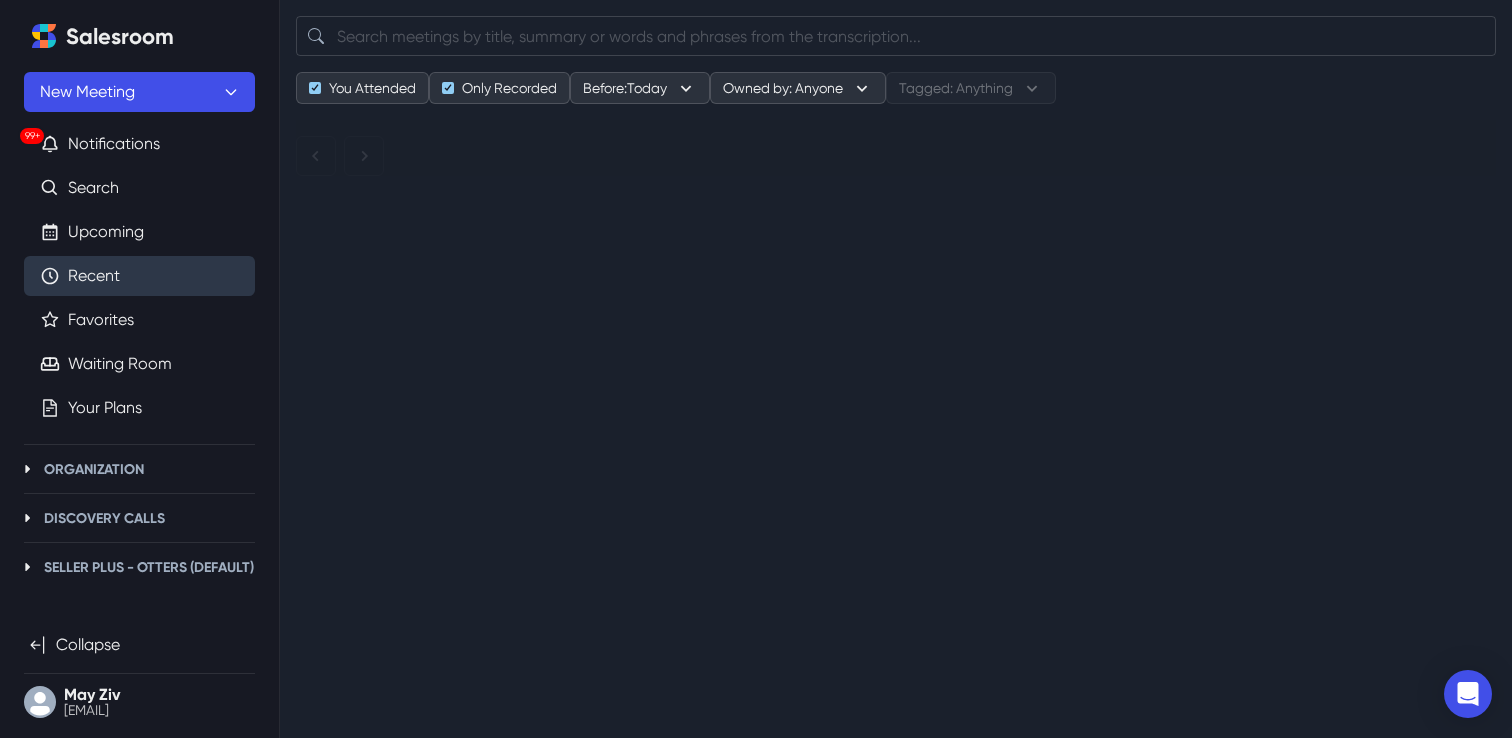scroll, scrollTop: 0, scrollLeft: 0, axis: both 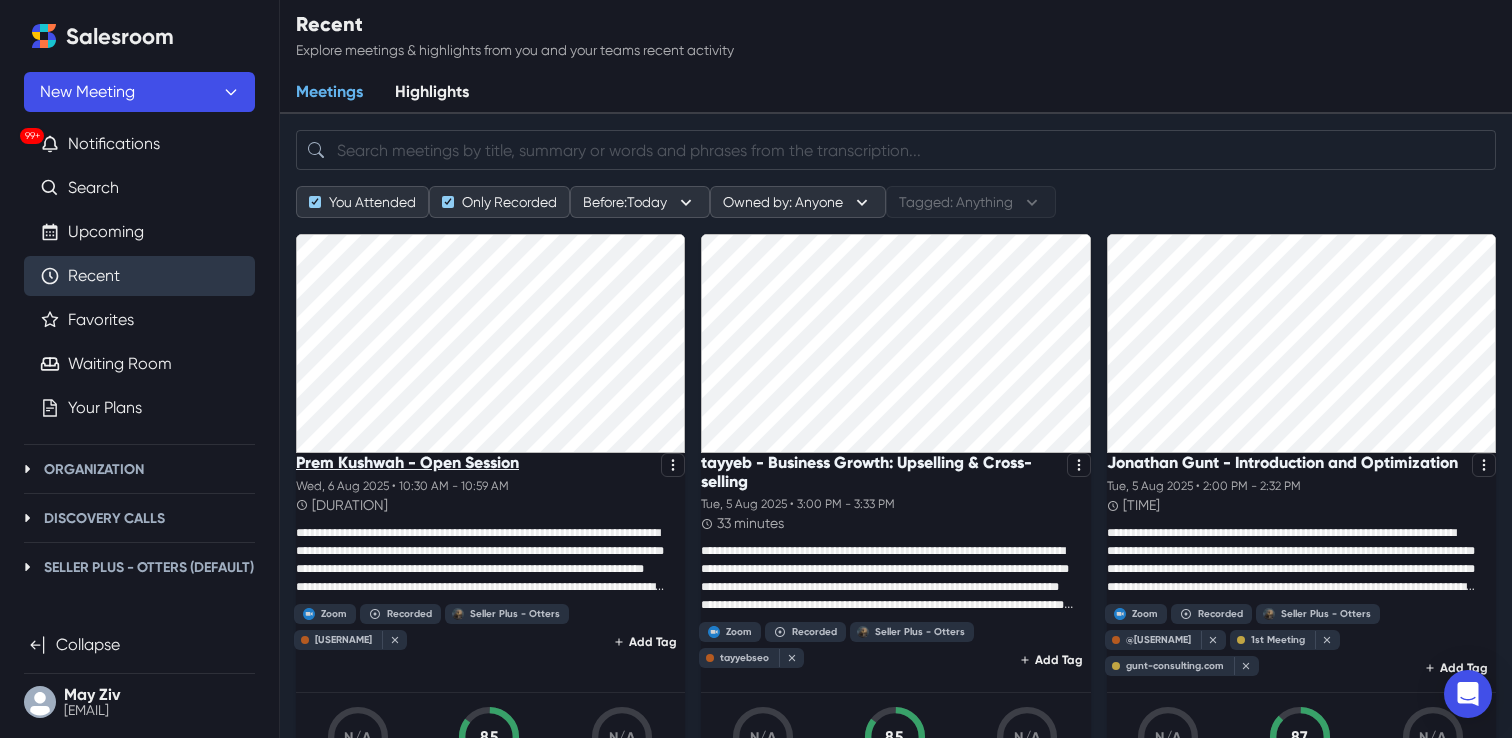 click on "Prem Kushwah - Open Session" at bounding box center (407, 462) 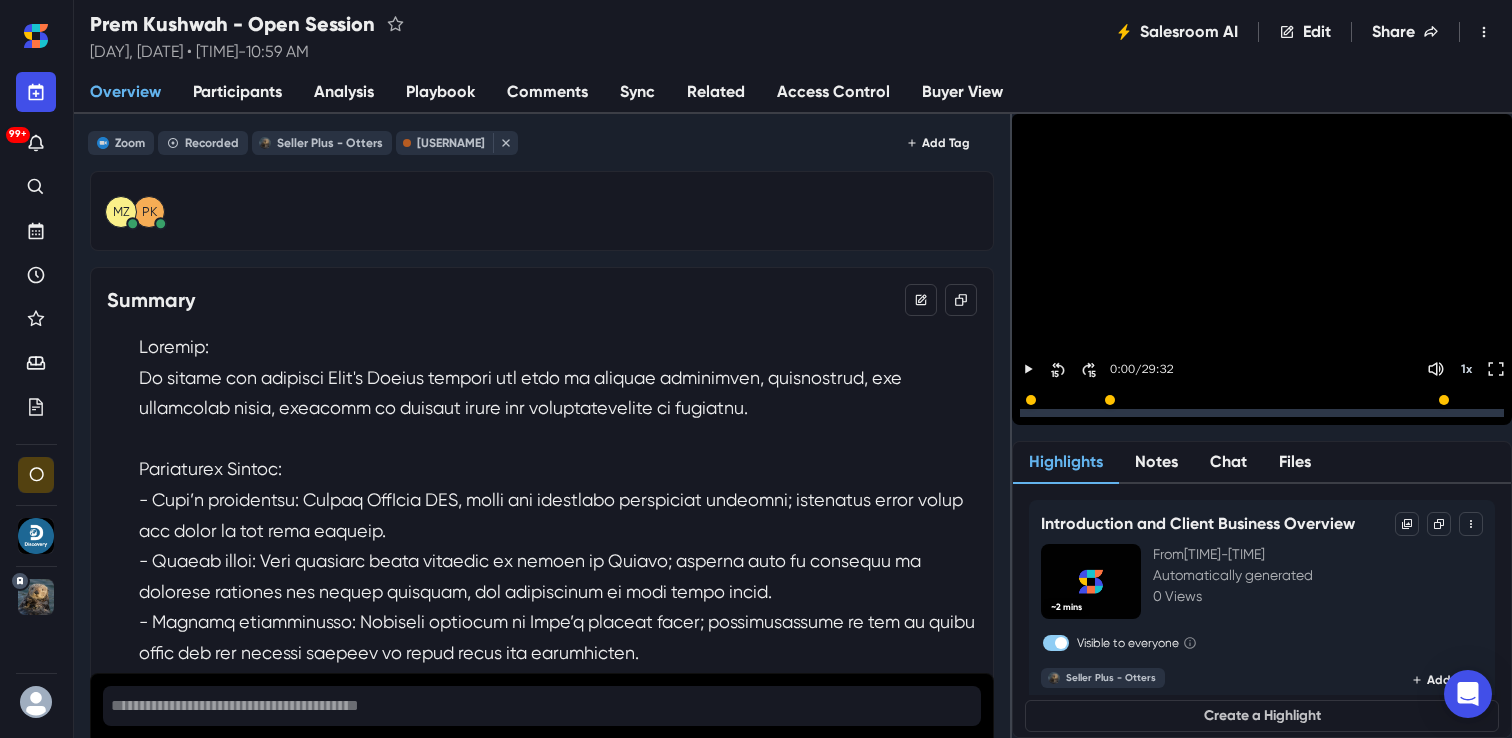 click on "Analysis" at bounding box center [344, 92] 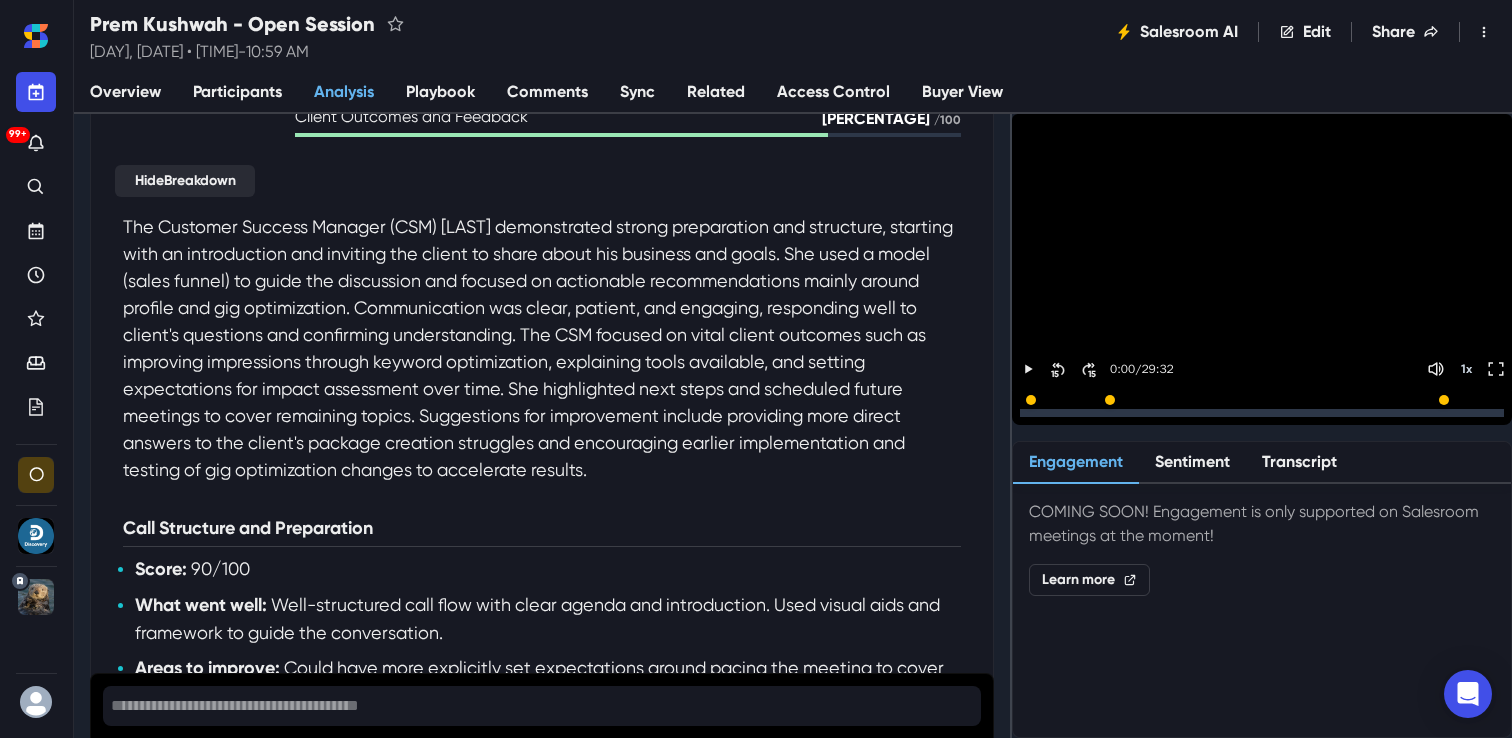 scroll, scrollTop: 288, scrollLeft: 0, axis: vertical 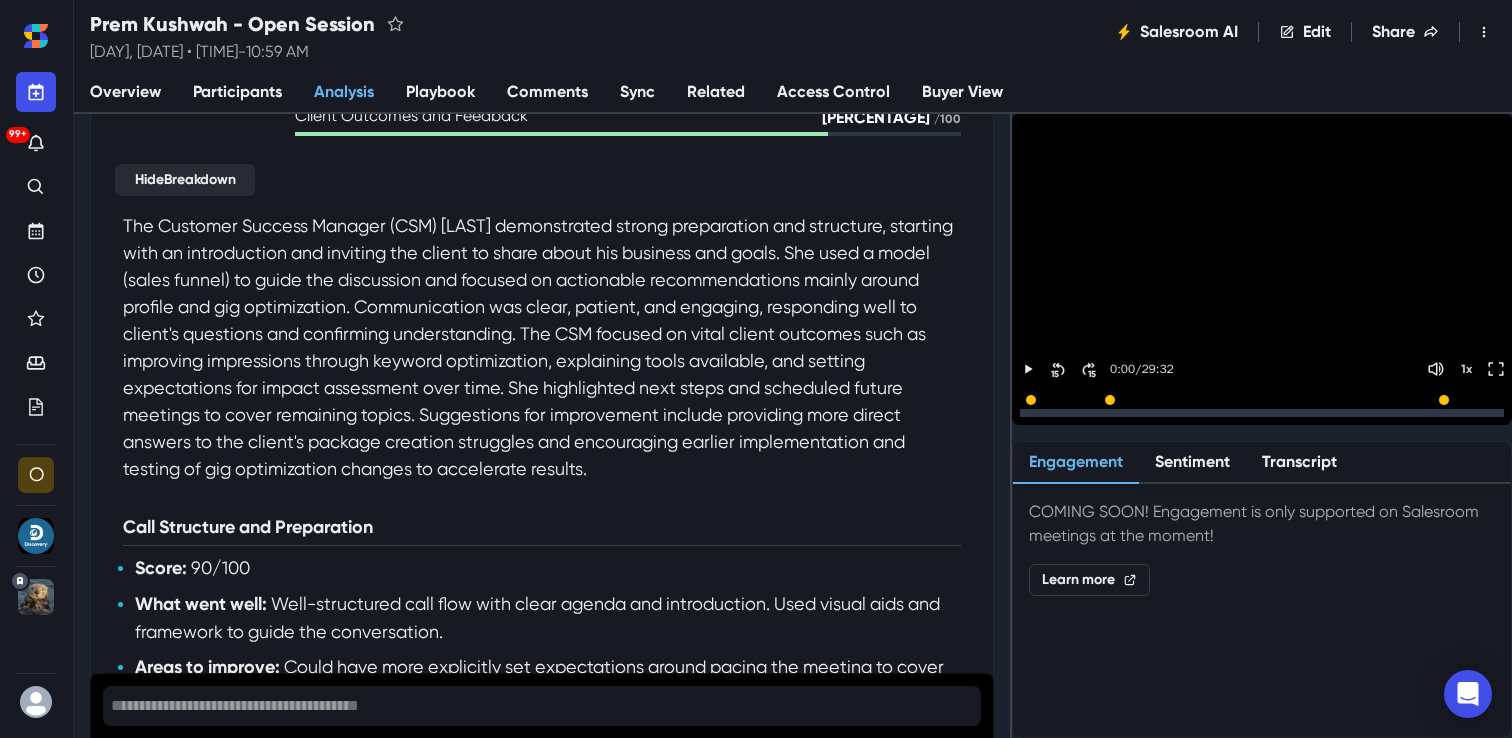 click on "Overview" at bounding box center (125, 92) 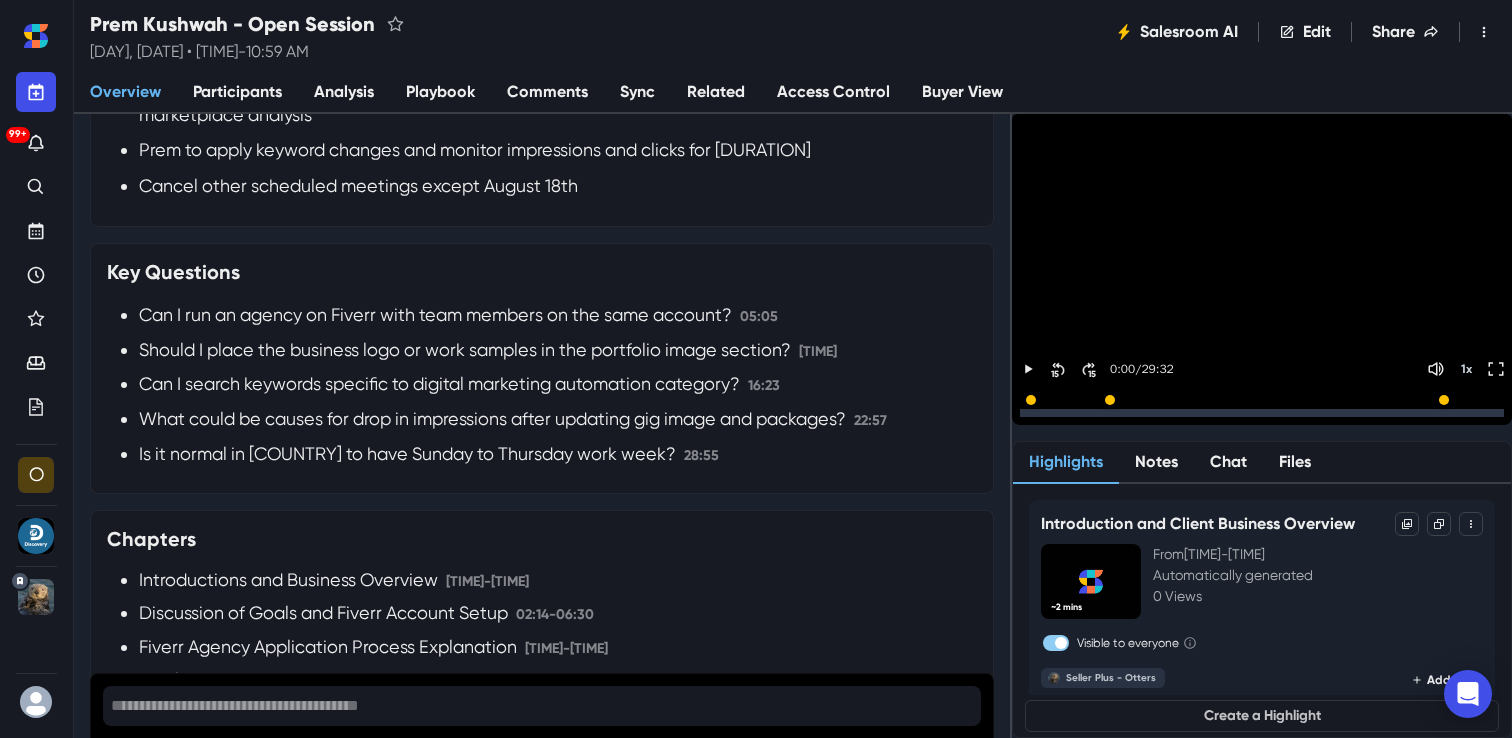 scroll, scrollTop: 1475, scrollLeft: 0, axis: vertical 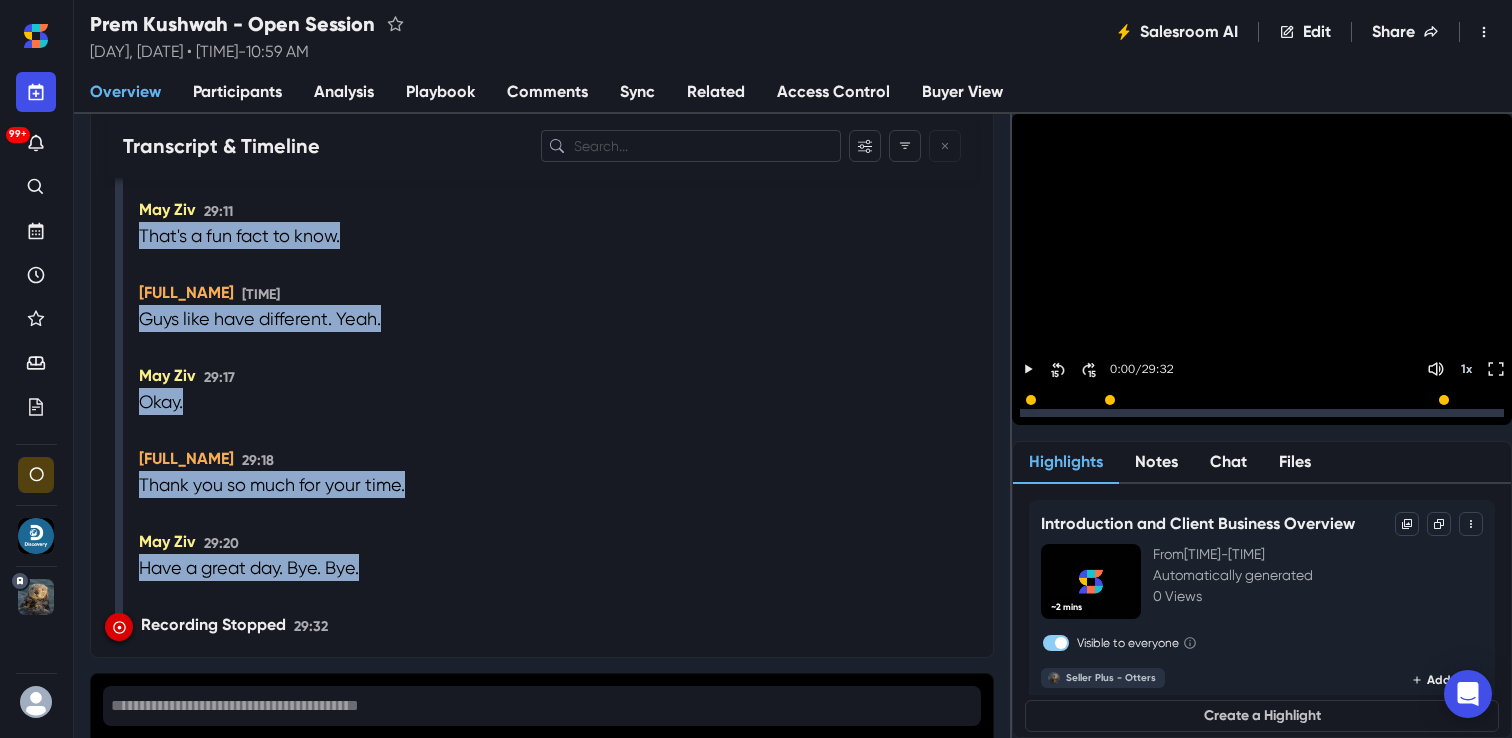 drag, startPoint x: 130, startPoint y: 229, endPoint x: 464, endPoint y: 596, distance: 496.2308 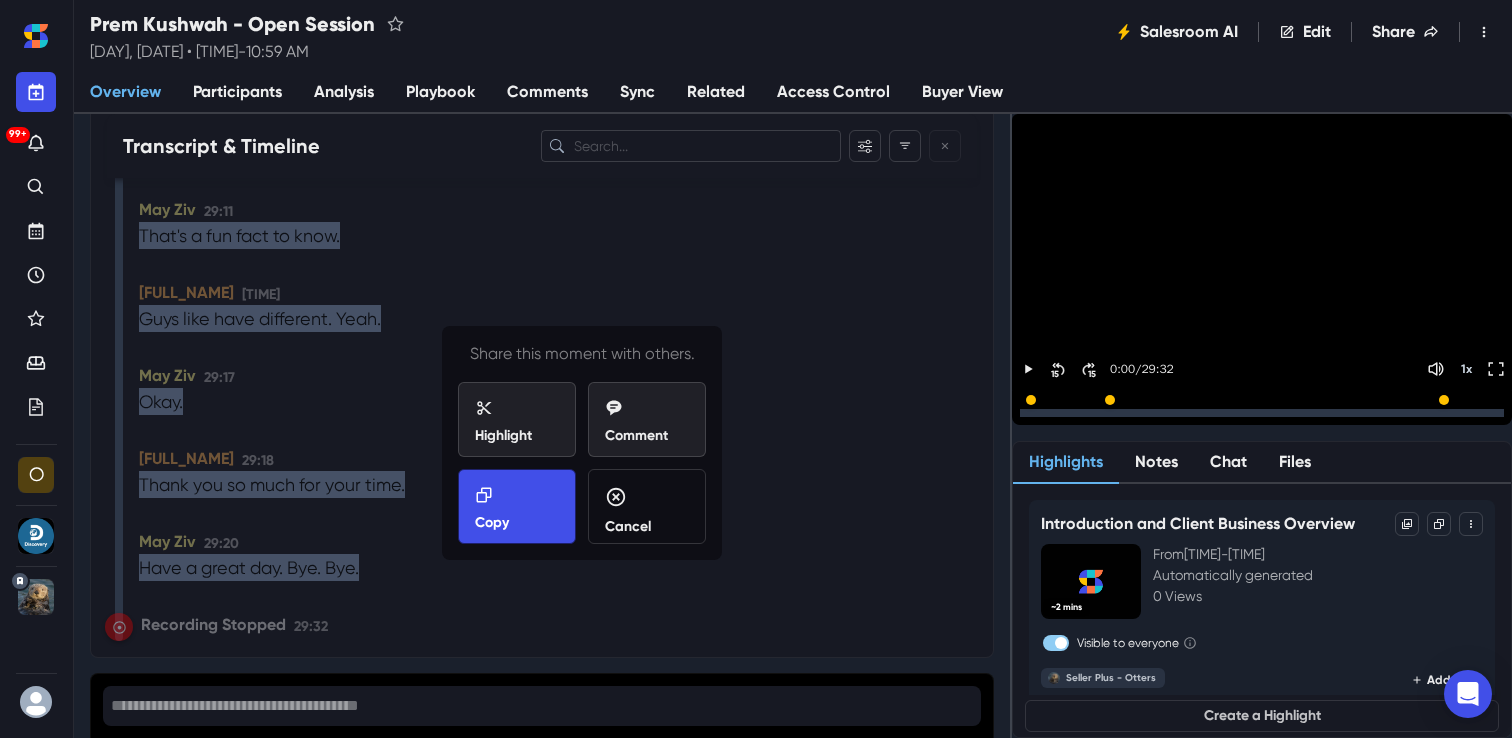 click on "Copy" at bounding box center [517, 509] 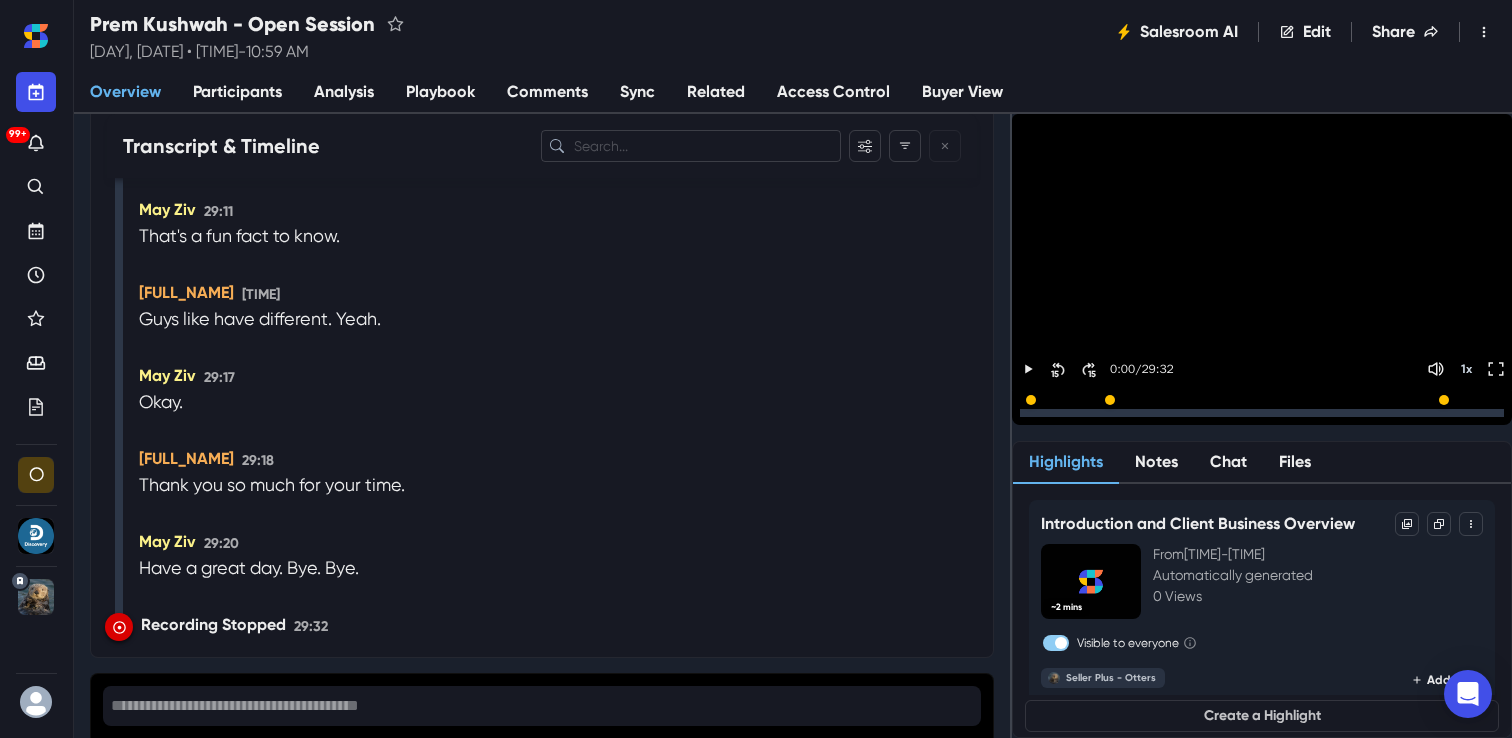 click on "Sync" at bounding box center [637, 93] 